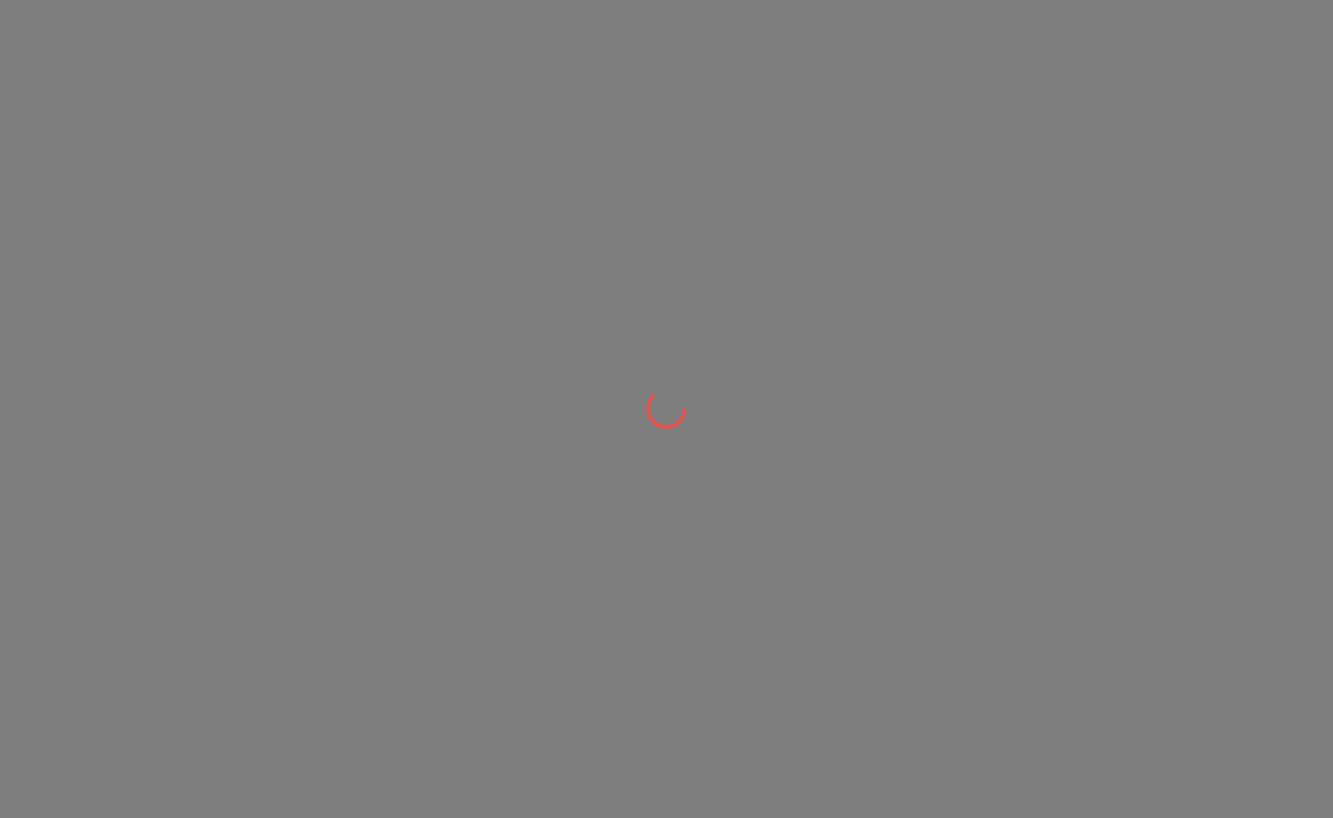 scroll, scrollTop: 0, scrollLeft: 0, axis: both 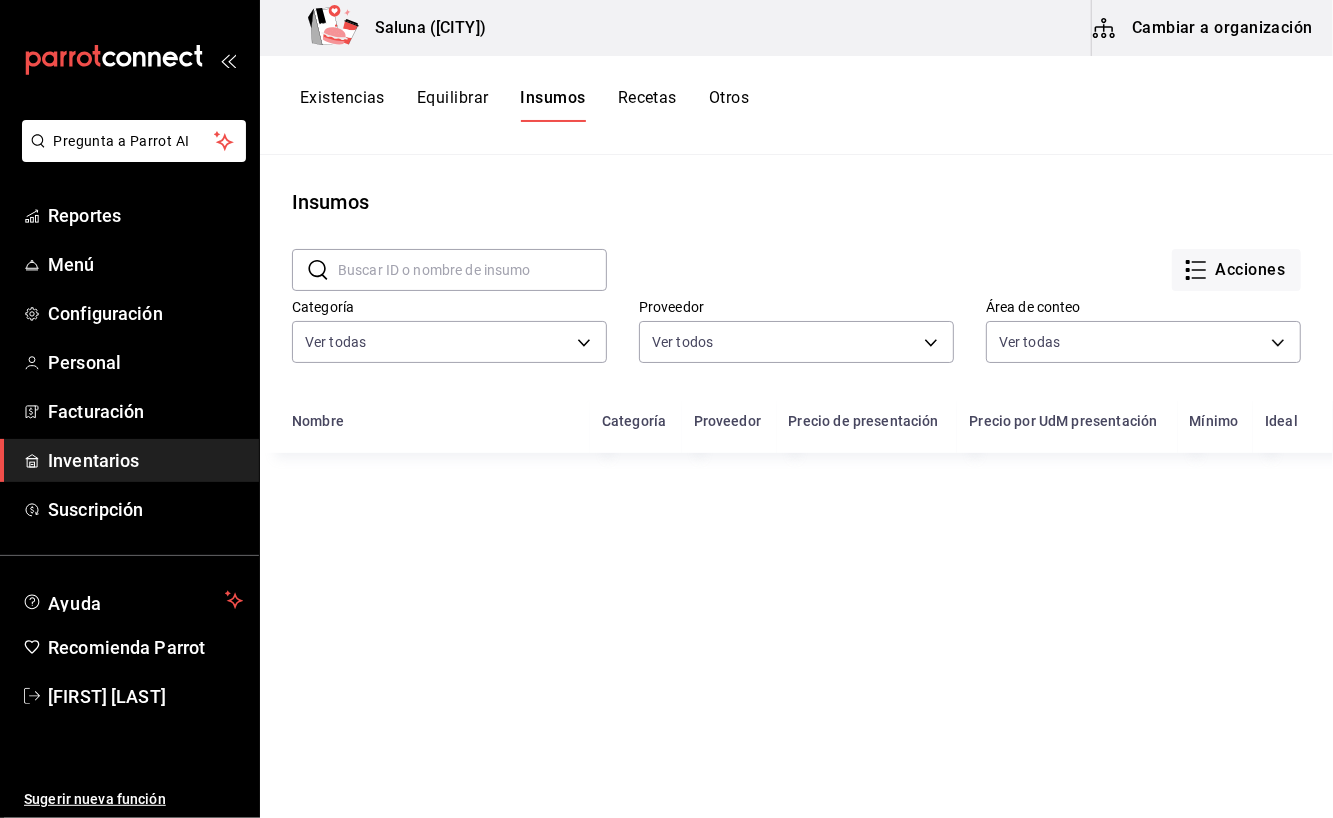 type on "e0b117cc-9ca0-4838-9077-53f73fc3cfde,eff7d22e-2df9-4b16-84f1-561f29e308c2,b738e0bb-bcfb-4d81-8ca7-545c91942a7e,385f82b4-1706-4925-a05a-4701f3aa7408,a285babb-a682-46bd-81ec-3bc763b3add1,d400be03-4a44-4bea-83d1-cba1d2431c50,661bce8f-b702-4ee1-8bd8-8628075cc8e7,97d57d2c-d537-4789-b764-92251c794aa8,d6dfab46-7abf-4e9d-a523-5ec140cfc463,cfca0ade-63aa-471a-be3f-4d979df38b82,04789a3e-fb50-4cca-b799-b235ce27d566,1b4786ff-d990-4ade-a89b-61368075284a,96bb4b45-eea0-46ff-9f34-cbf6a136fc1a,a15eccc8-f4e8-422c-99cb-0923ba4cd015,b9458600-e539-4a2b-aa12-589702dc8456,0cc8edc3-47a9-4391-92a4-061a4cd8ad4b,c3b3af3b-5f11-4604-98c4-79394bb2bdc1" 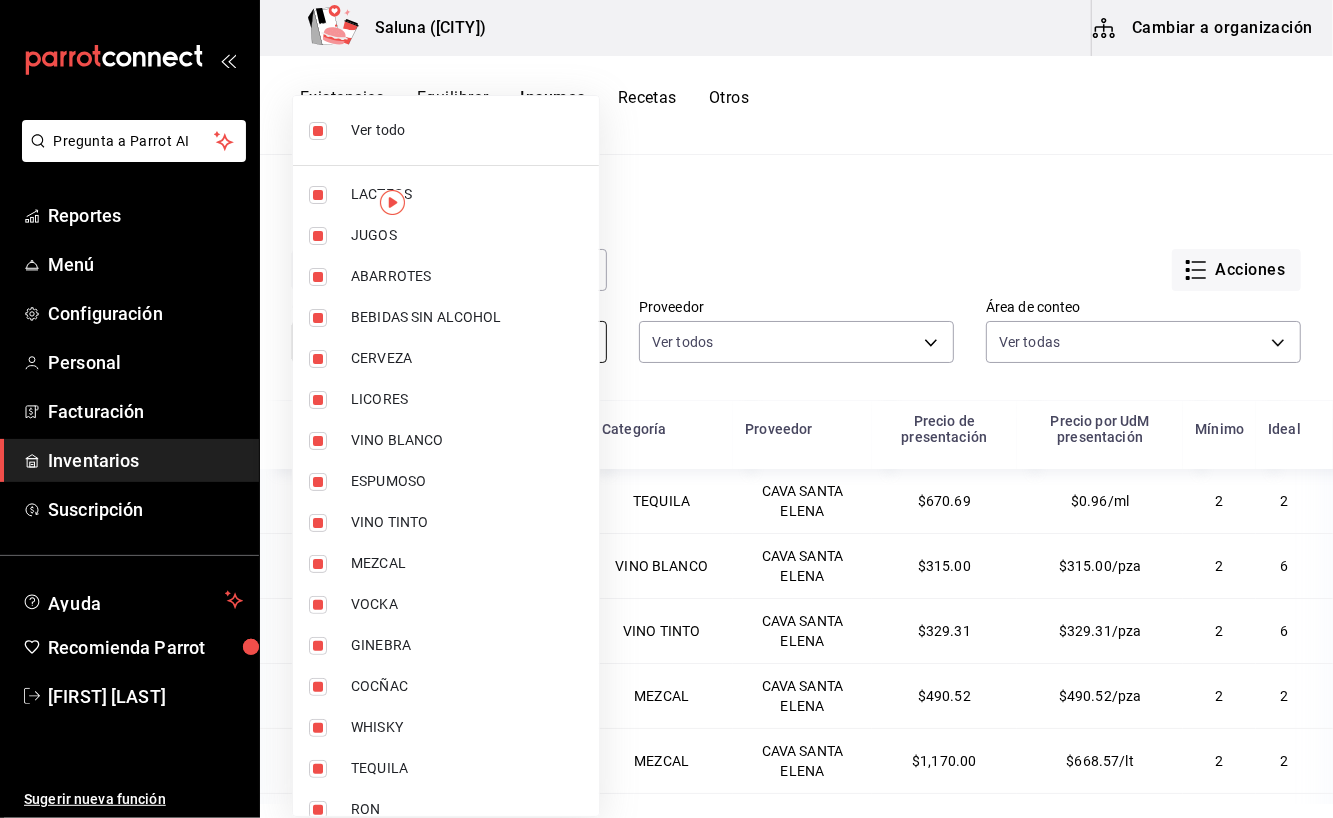 click on "Pregunta a Parrot AI Reportes   Menú   Configuración   Personal   Facturación   Inventarios   Suscripción   Ayuda Recomienda Parrot   [FIRST] [LAST]   Sugerir nueva función   Saluna ([CITY]) Cambiar a organización Existencias Equilibrar Insumos Recetas Otros Insumos ​ ​ Acciones Categoría Ver todas [UUID],[UUID],[UUID],[UUID],[UUID],[UUID],[UUID],[UUID],[UUID],[UUID],[UUID],[UUID],[UUID],[UUID],[UUID],[UUID],[UUID] Proveedor Ver todos Área de conteo Ver todas Nombre Categoría Proveedor 2 2" at bounding box center (666, 402) 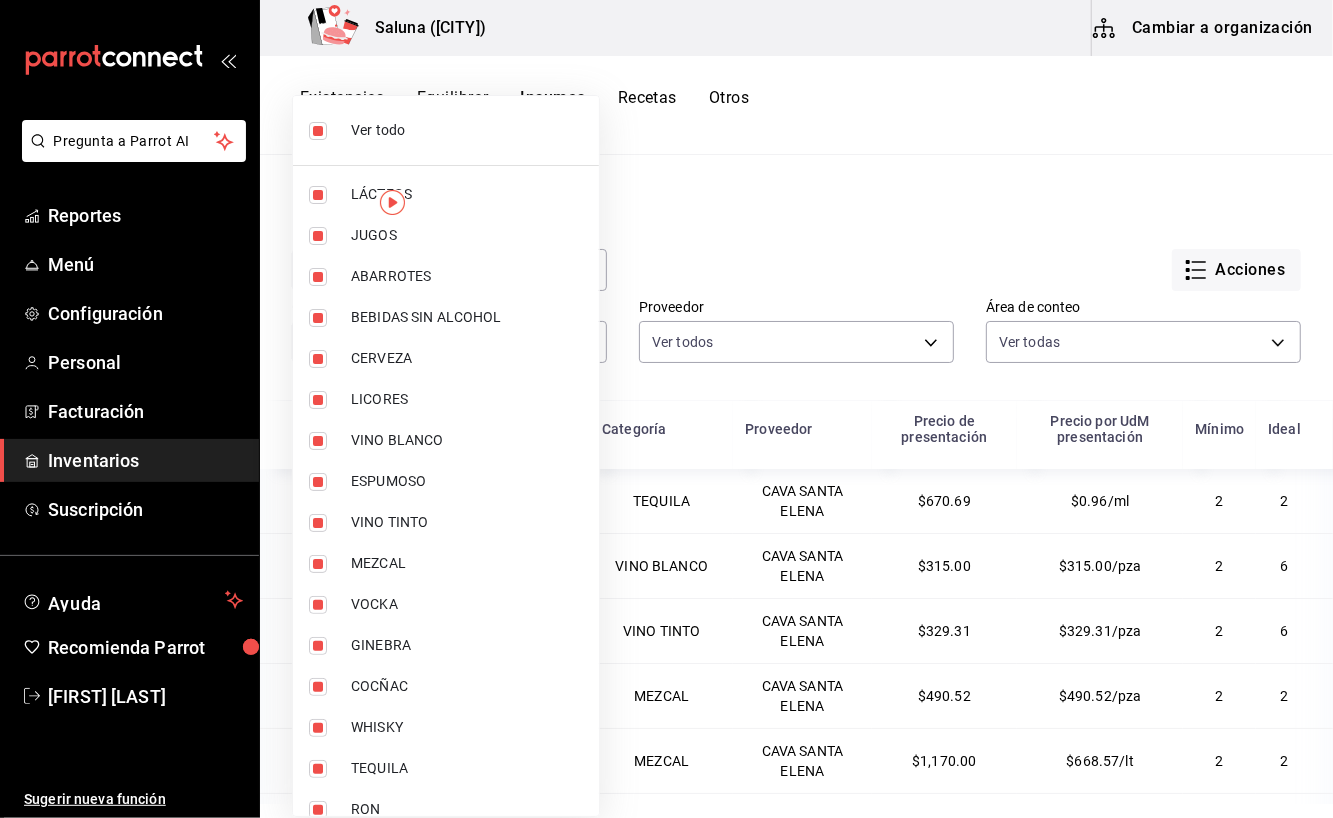 click at bounding box center (666, 409) 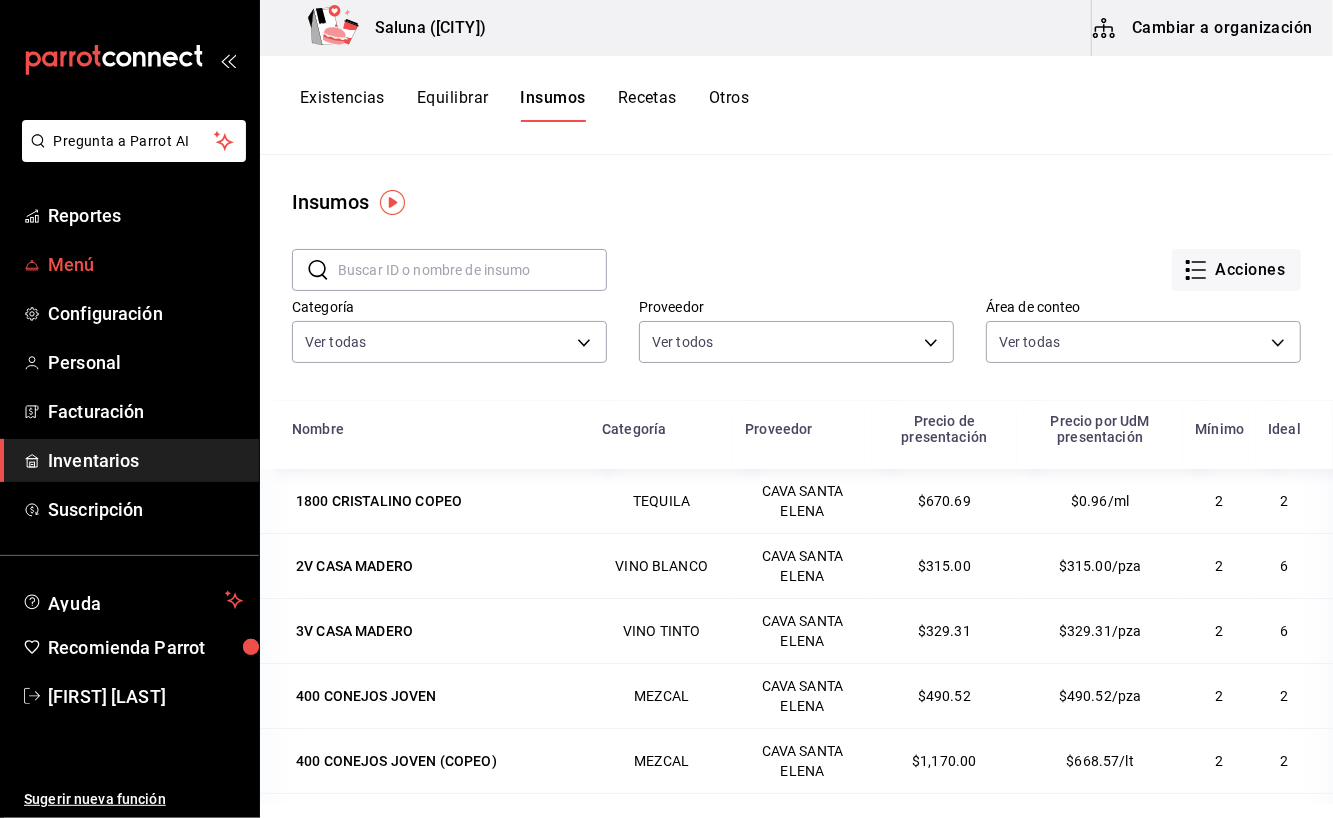 click on "Menú" at bounding box center (71, 264) 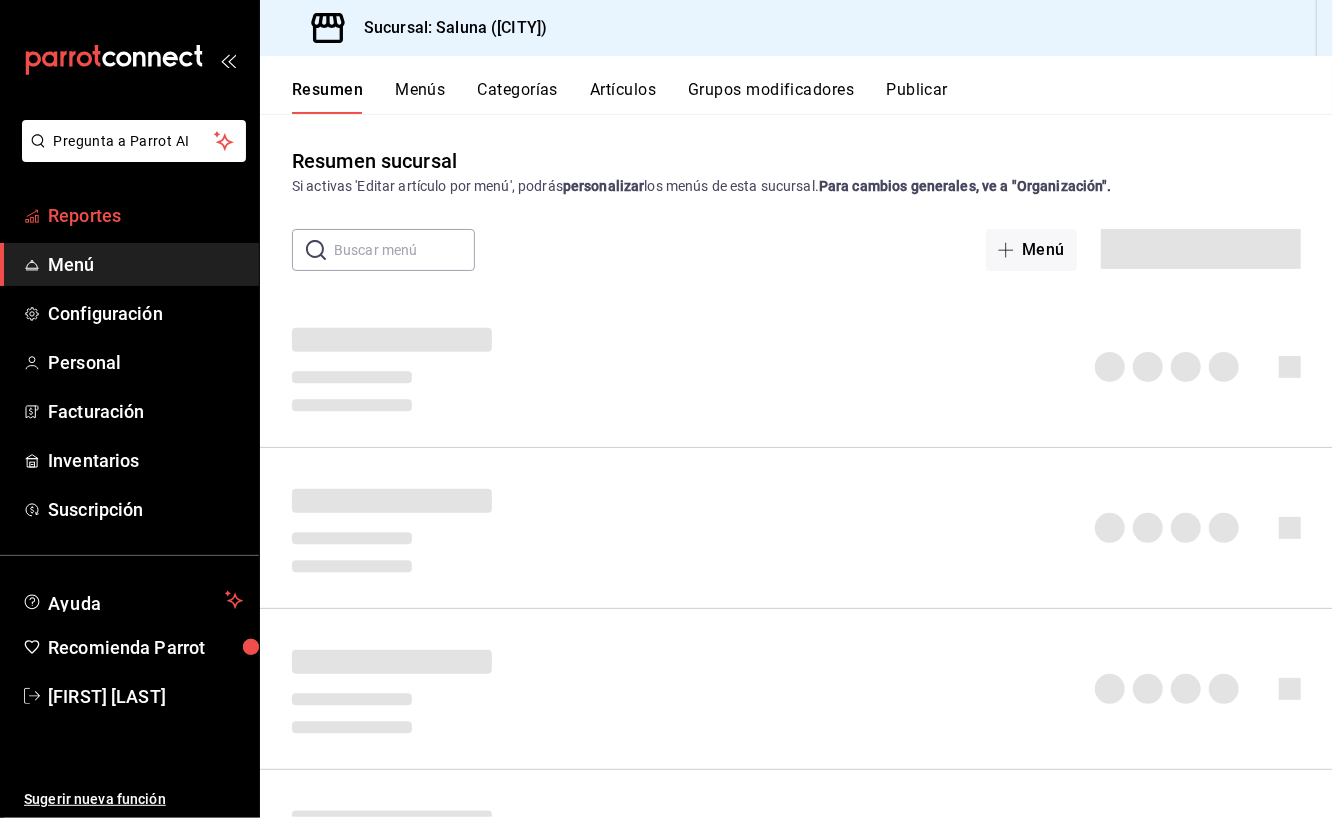 click on "Reportes" at bounding box center (84, 215) 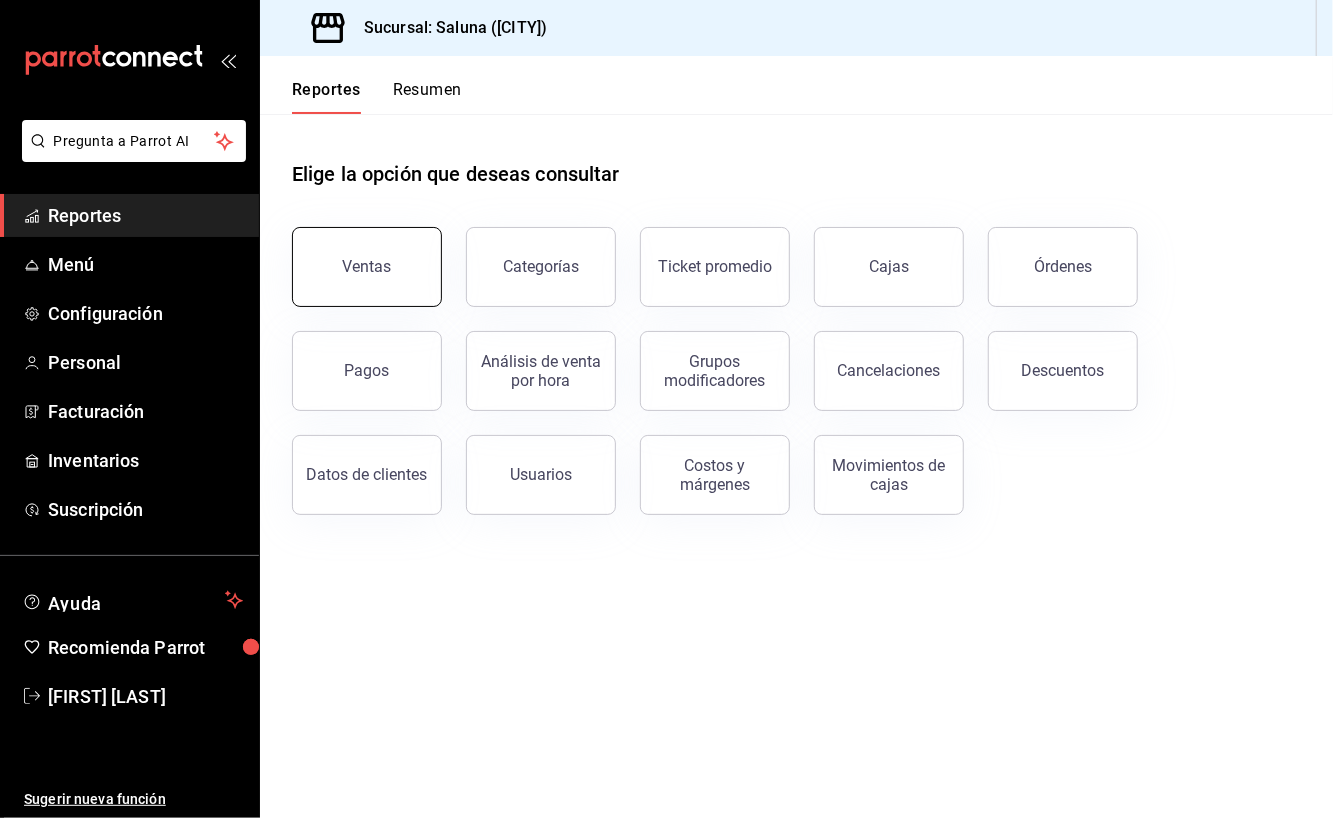 click on "Ventas" at bounding box center (367, 267) 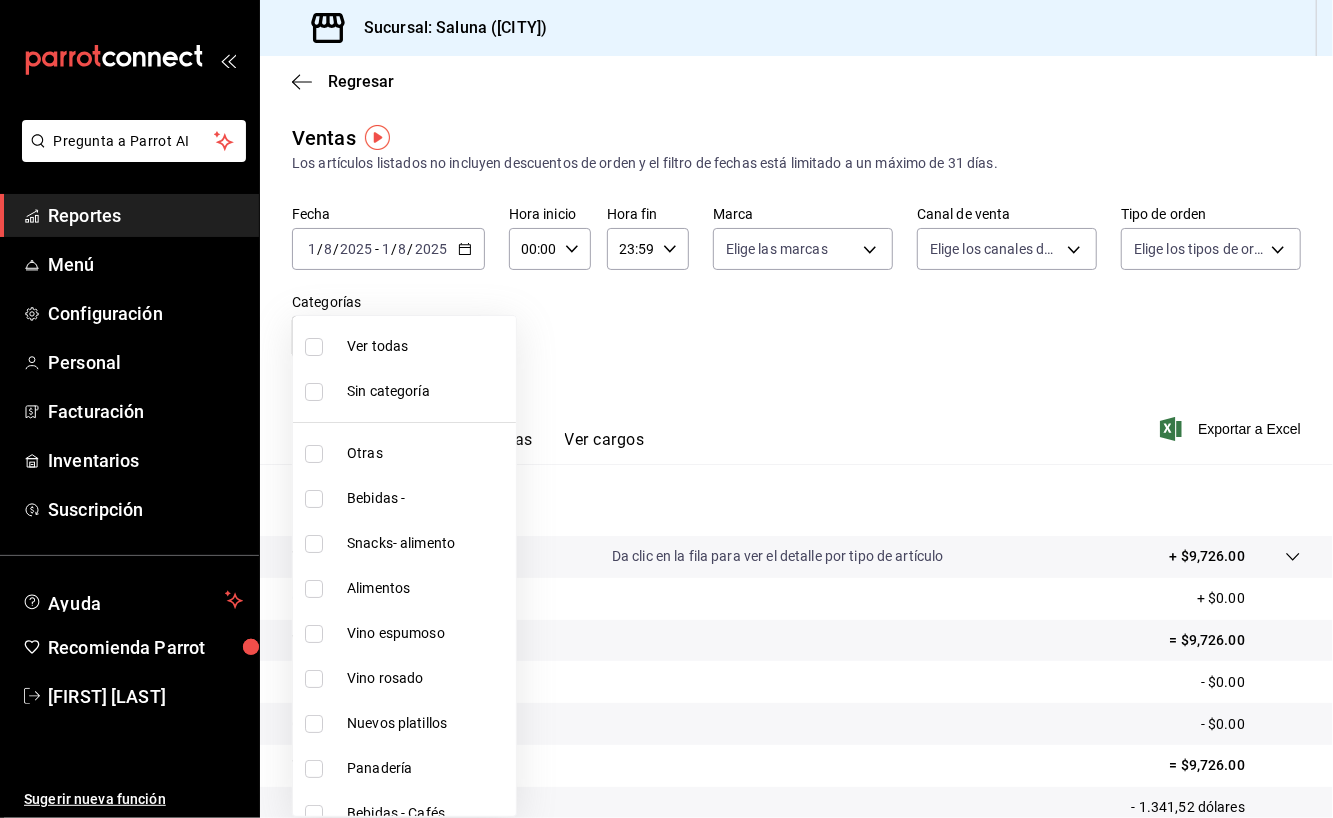 click on "Pregunta a Parrot AI Reportes   Menú   Configuración   Personal   Facturación   Inventarios   Suscripción   Ayuda Recomienda Parrot   [FIRST] [LAST]   Sugerir nueva función   Sucursal: Saluna ([CITY]) Regresar Ventas Los artículos listados no incluyen descuentos de orden y el filtro de fechas está limitado a un máximo de 31 días. Fecha [DATE]   / [DATE] - [DATE]   / [DATE] Hora inicio 00:00 Hora inicio Hora fin 23:59 Hora fin Marca Elige las marcas Canal de venta Elige los canales de venta Tipo de orden Elige los tipos de orden Categorías Elige las categorías Ver resumen Ver ventas Ver cargos Exportar a Excel Resumen Total artículos Da clic en la fila para ver el detalle por tipo de artículo + $9,726.00 Cargos por servicio + $0.00 Venta bruta = $9,726.00 Descuentos totales - $0.00 Certificados de regalo - $0.00 Venta total = $9,726.00 Impuestos - 1.341,52 dólares Venta neta = $8,384.48 GANA 1 MES GRATIS EN TU SUSCRIPCIÓN AQUÍ Ver video tutorial Ir a video Reportes   Menú" at bounding box center [666, 409] 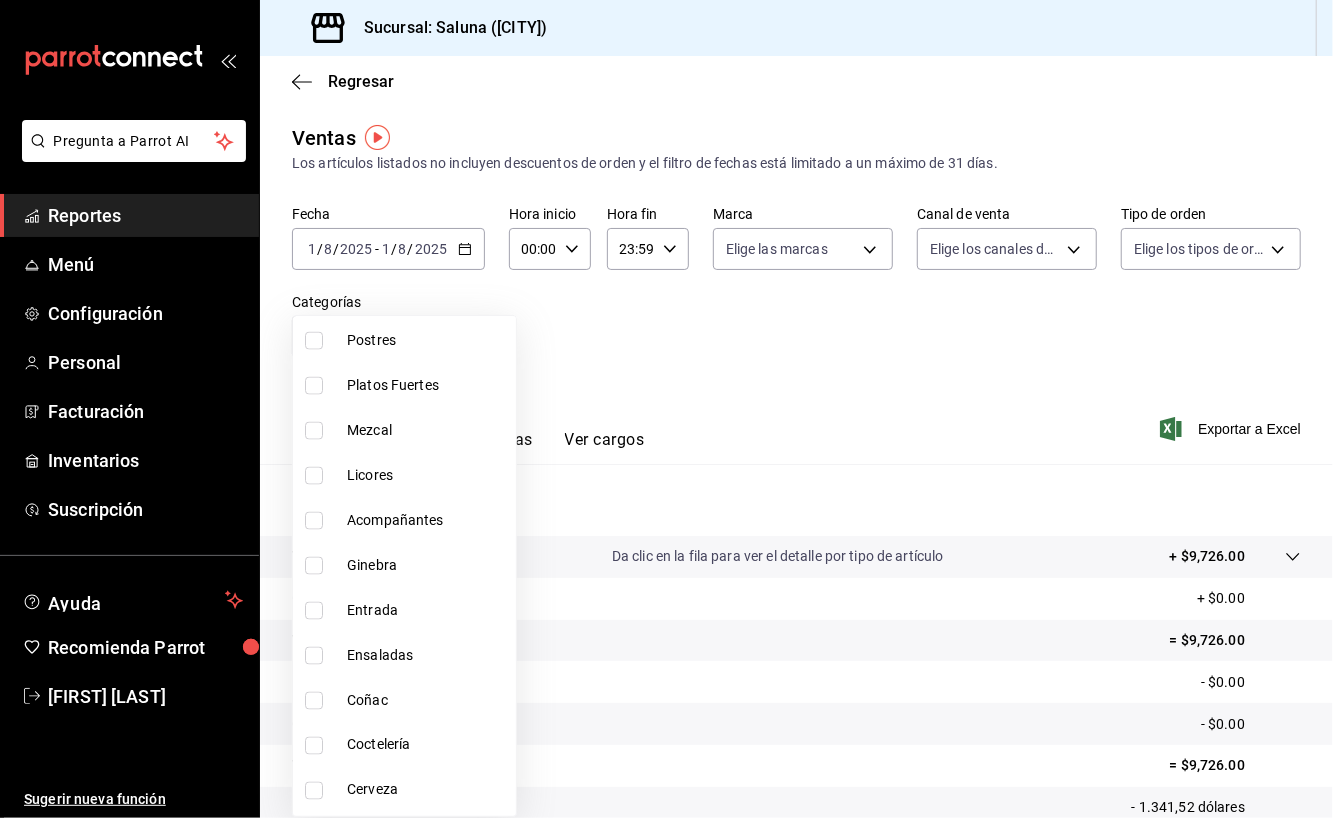 scroll, scrollTop: 1600, scrollLeft: 0, axis: vertical 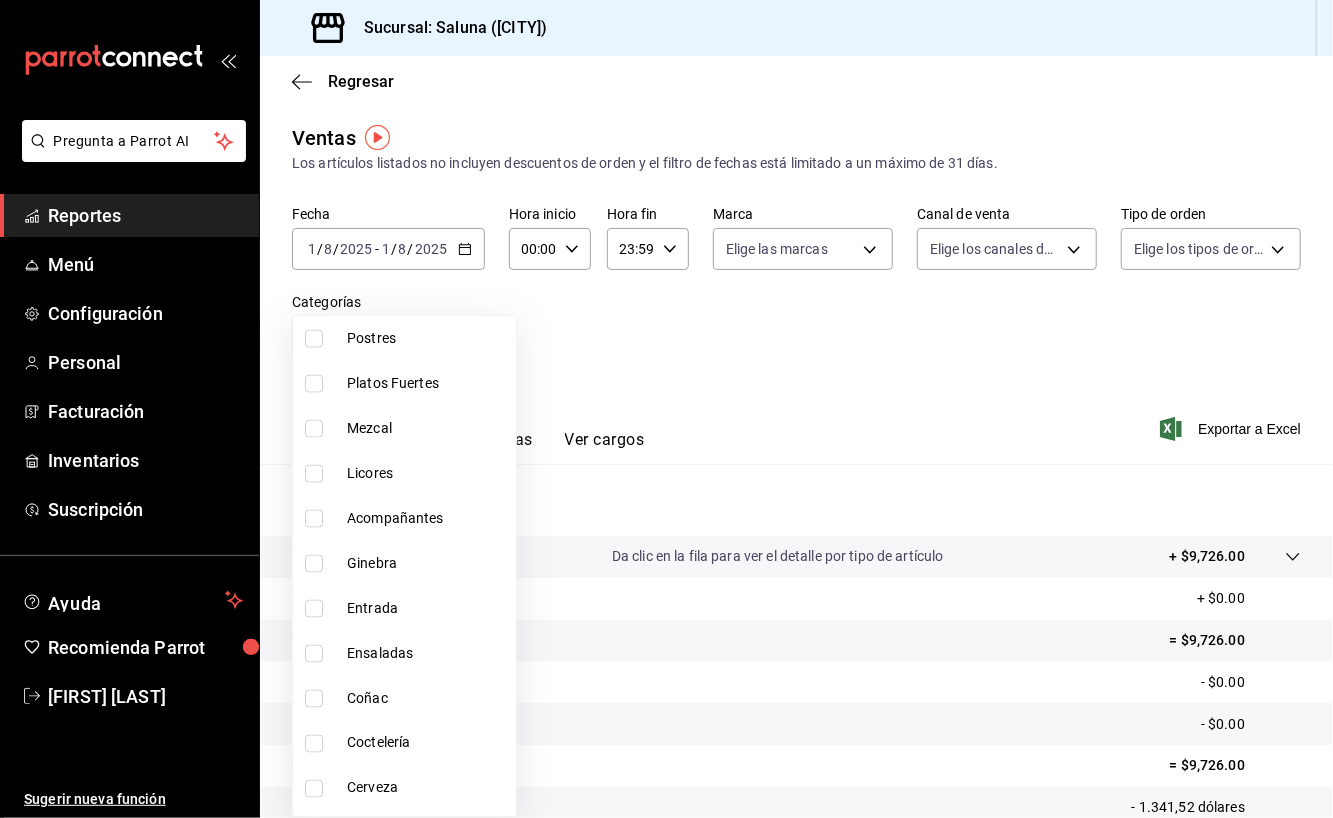 click on "Ensaladas" at bounding box center (427, 653) 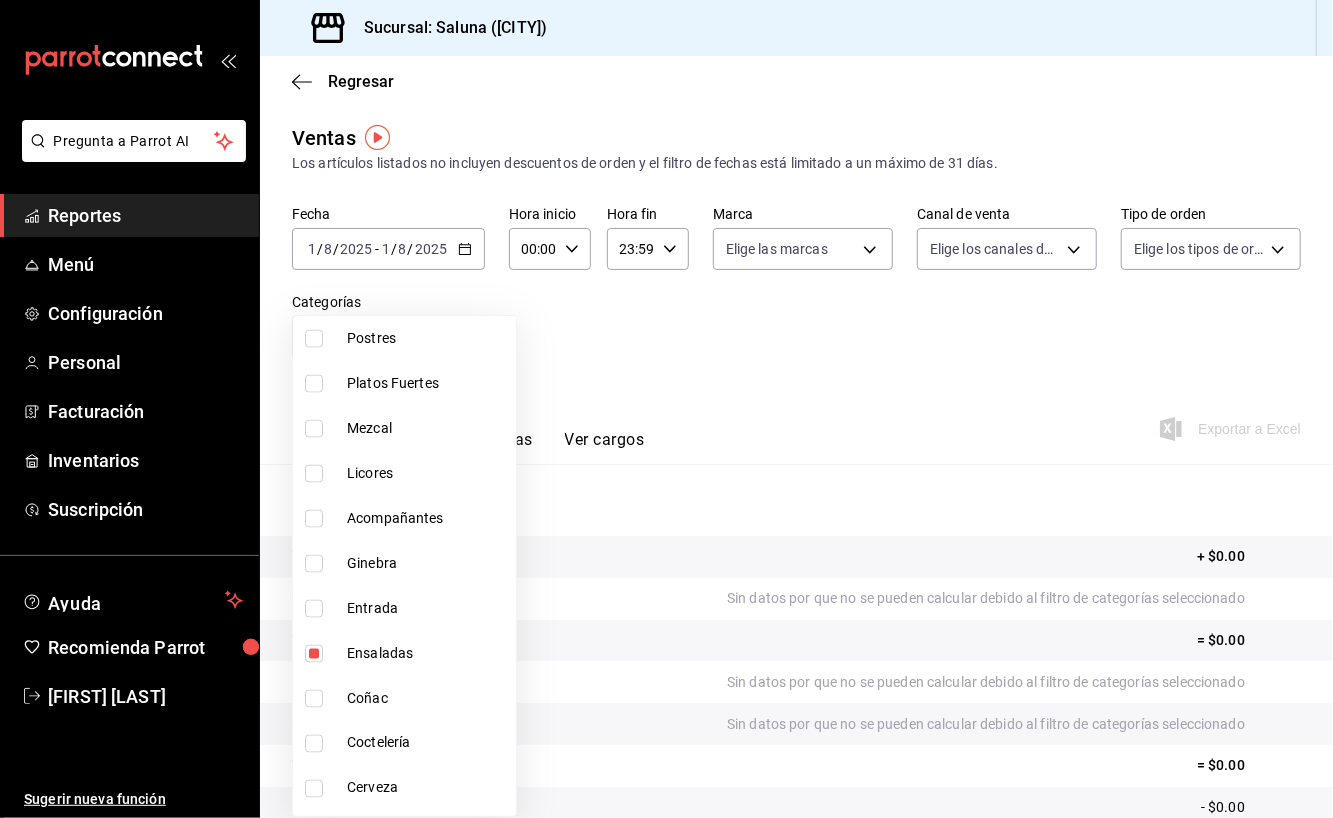 click on "Ensaladas" at bounding box center (427, 653) 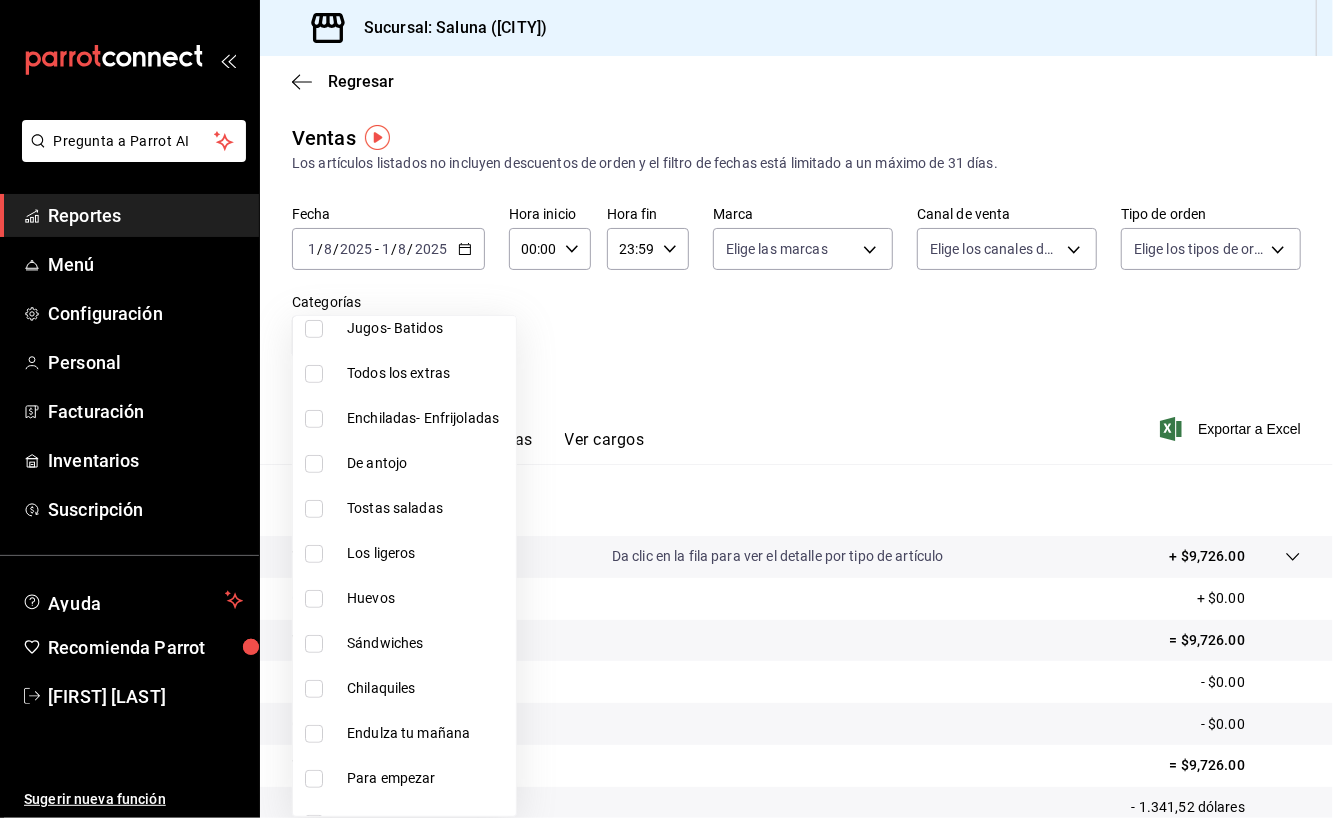 scroll, scrollTop: 664, scrollLeft: 0, axis: vertical 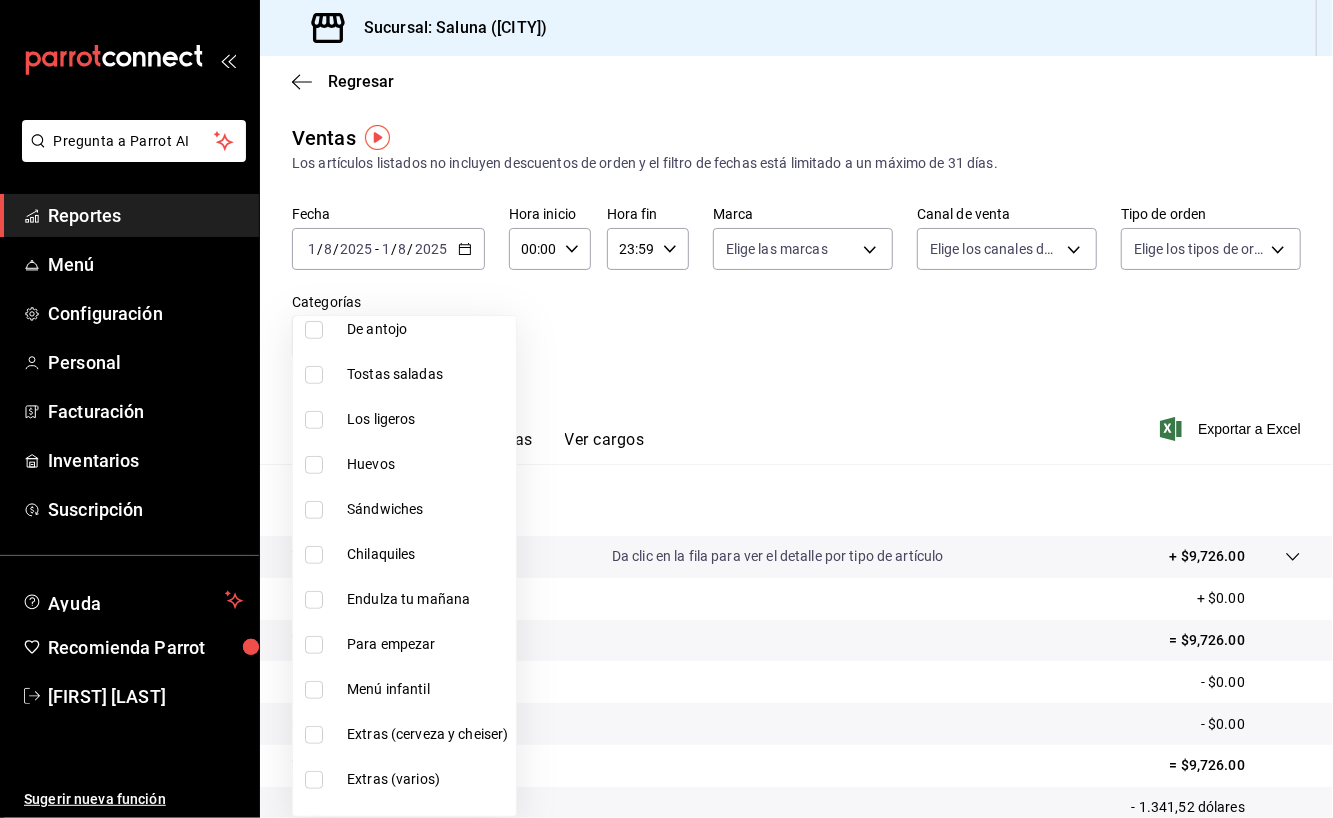 click on "Sándwiches" at bounding box center [427, 509] 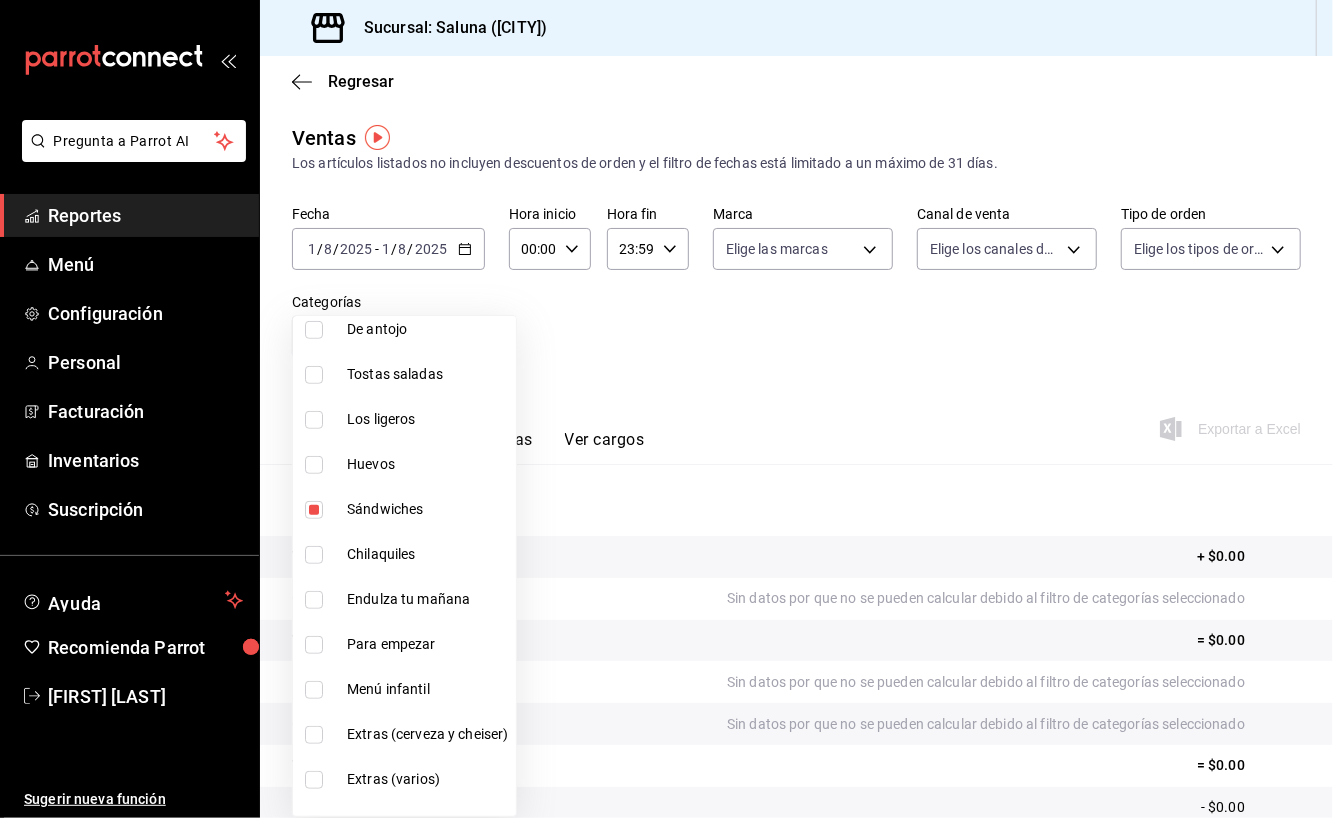 click at bounding box center [666, 409] 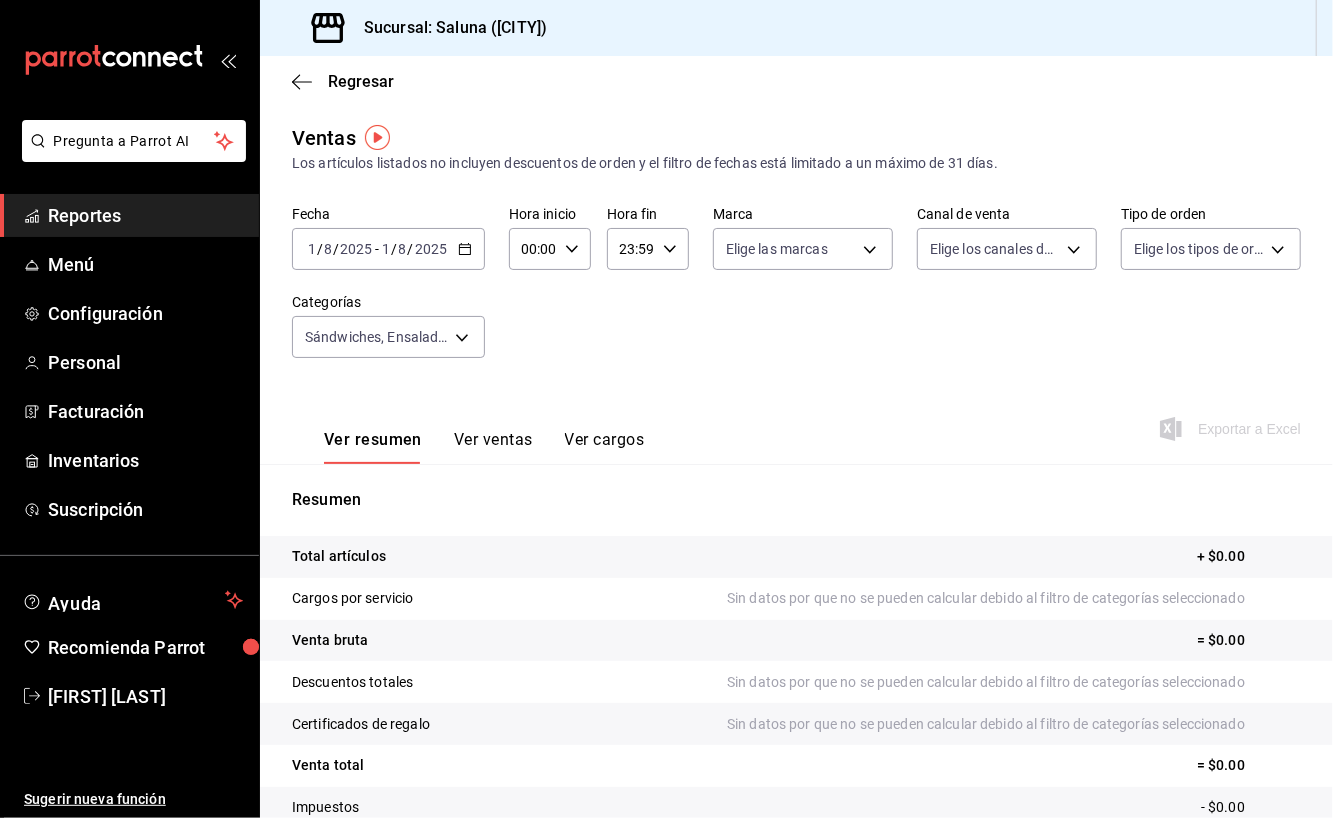 click 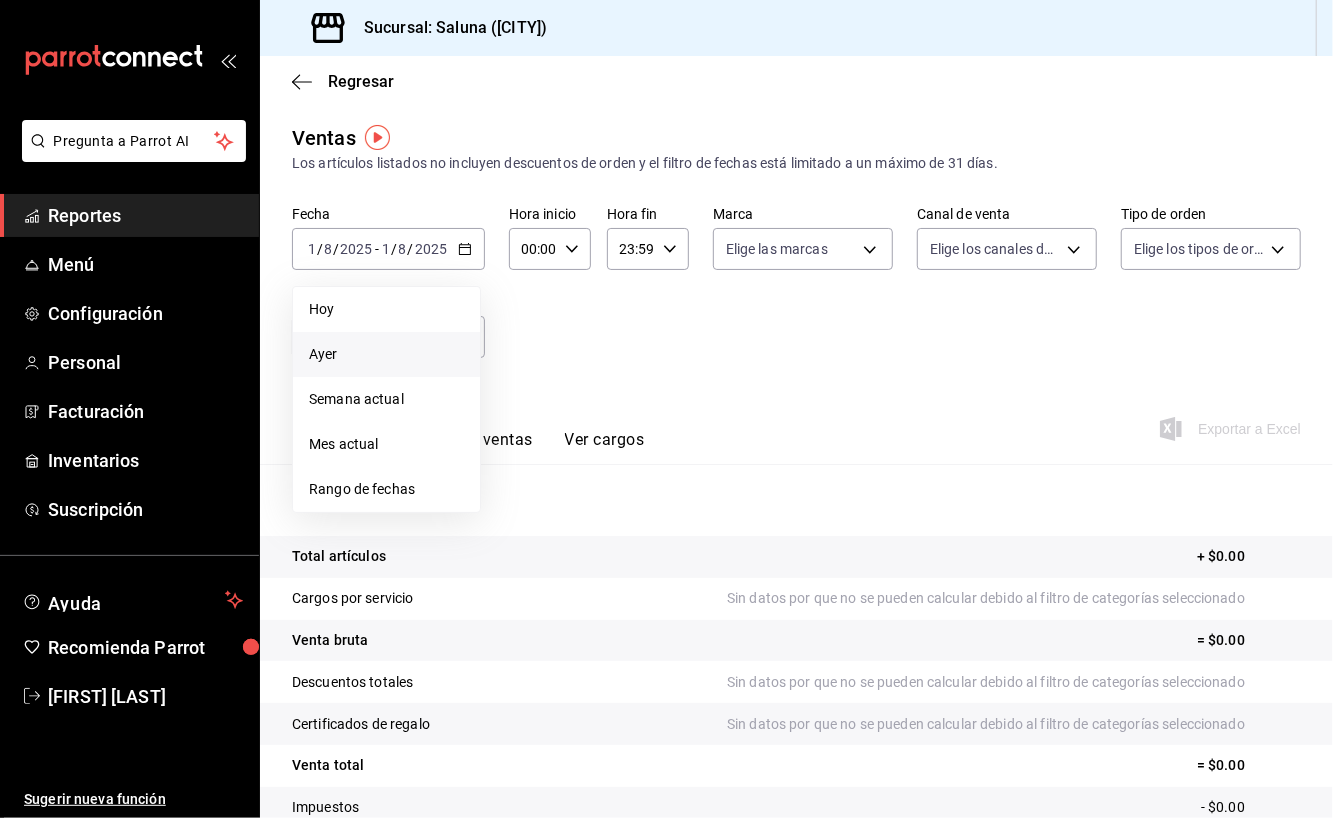 click on "Ayer" at bounding box center [386, 354] 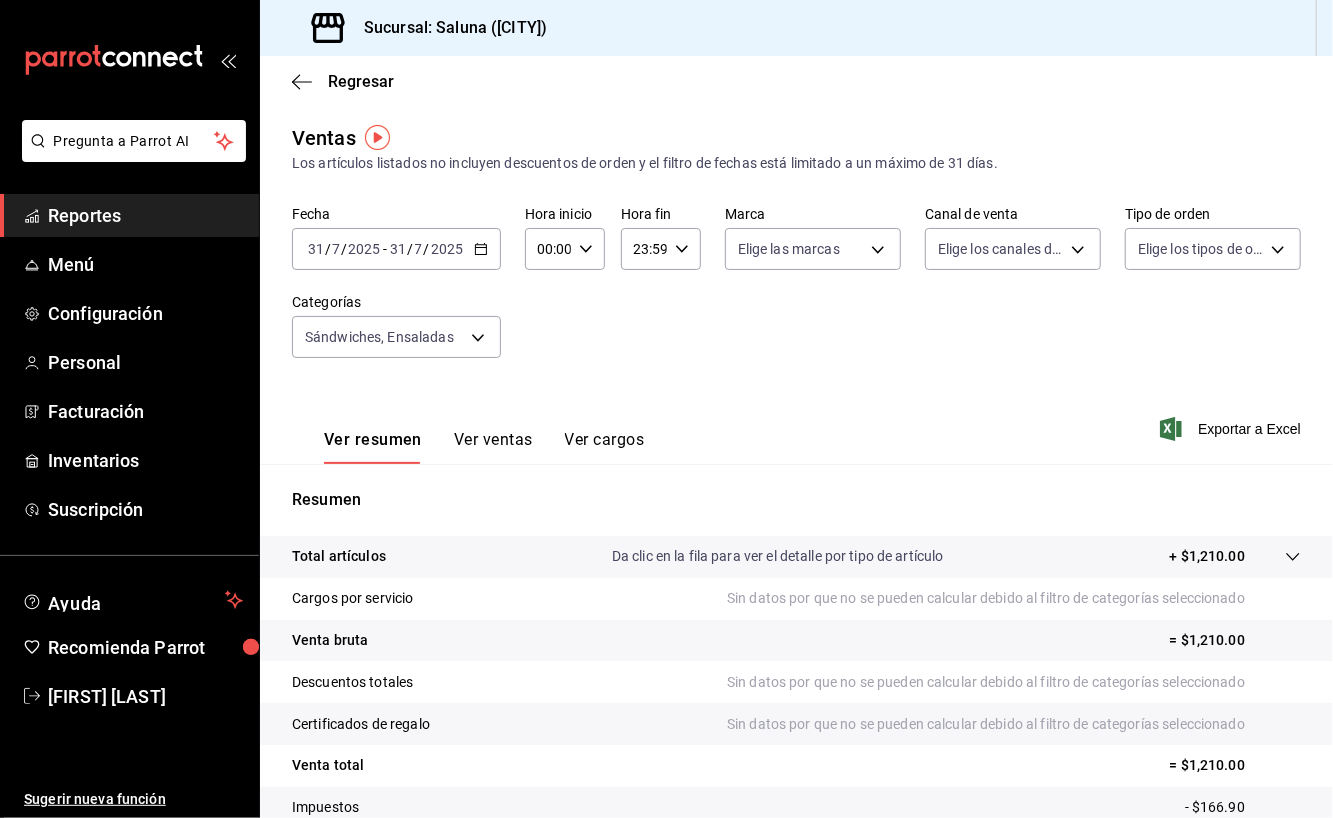 click on "Ver ventas" at bounding box center [493, 447] 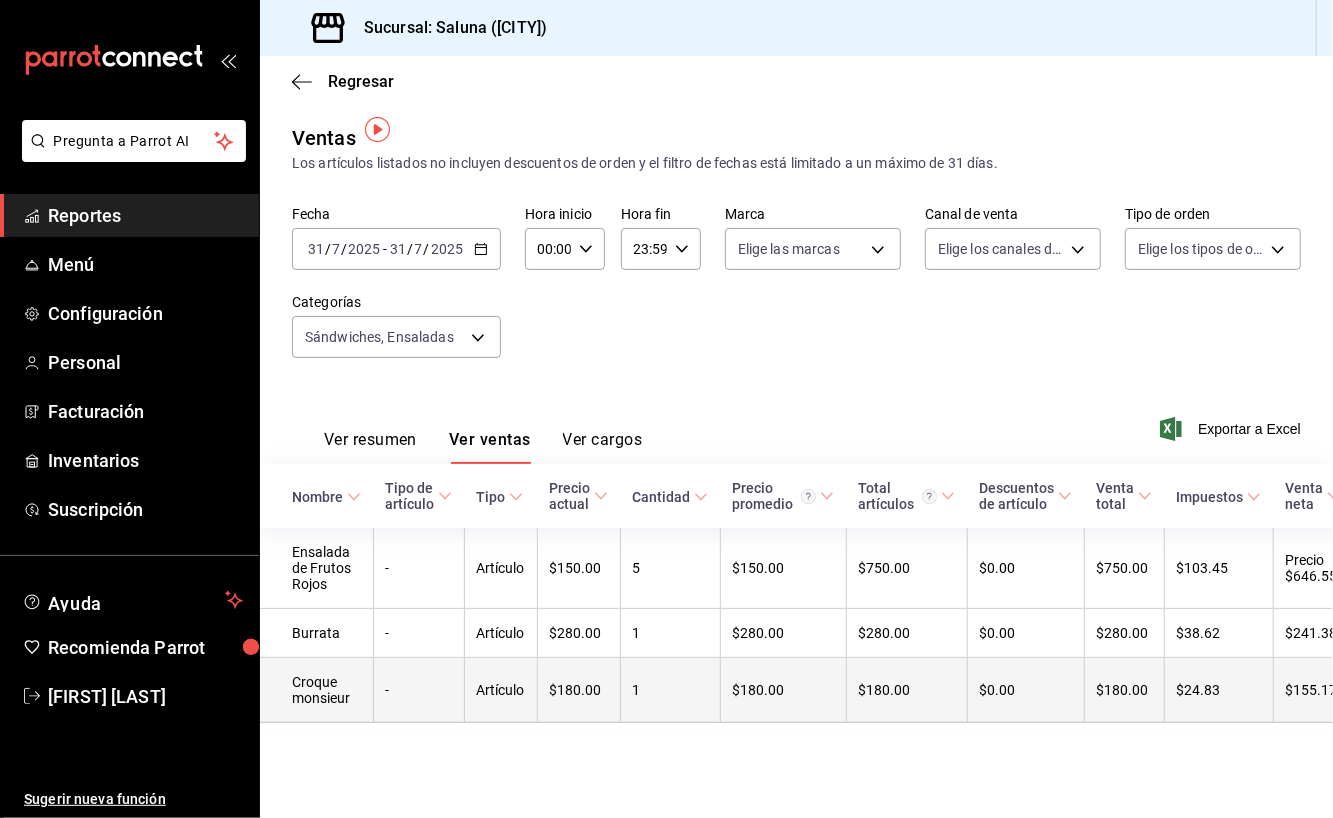 scroll, scrollTop: 0, scrollLeft: 0, axis: both 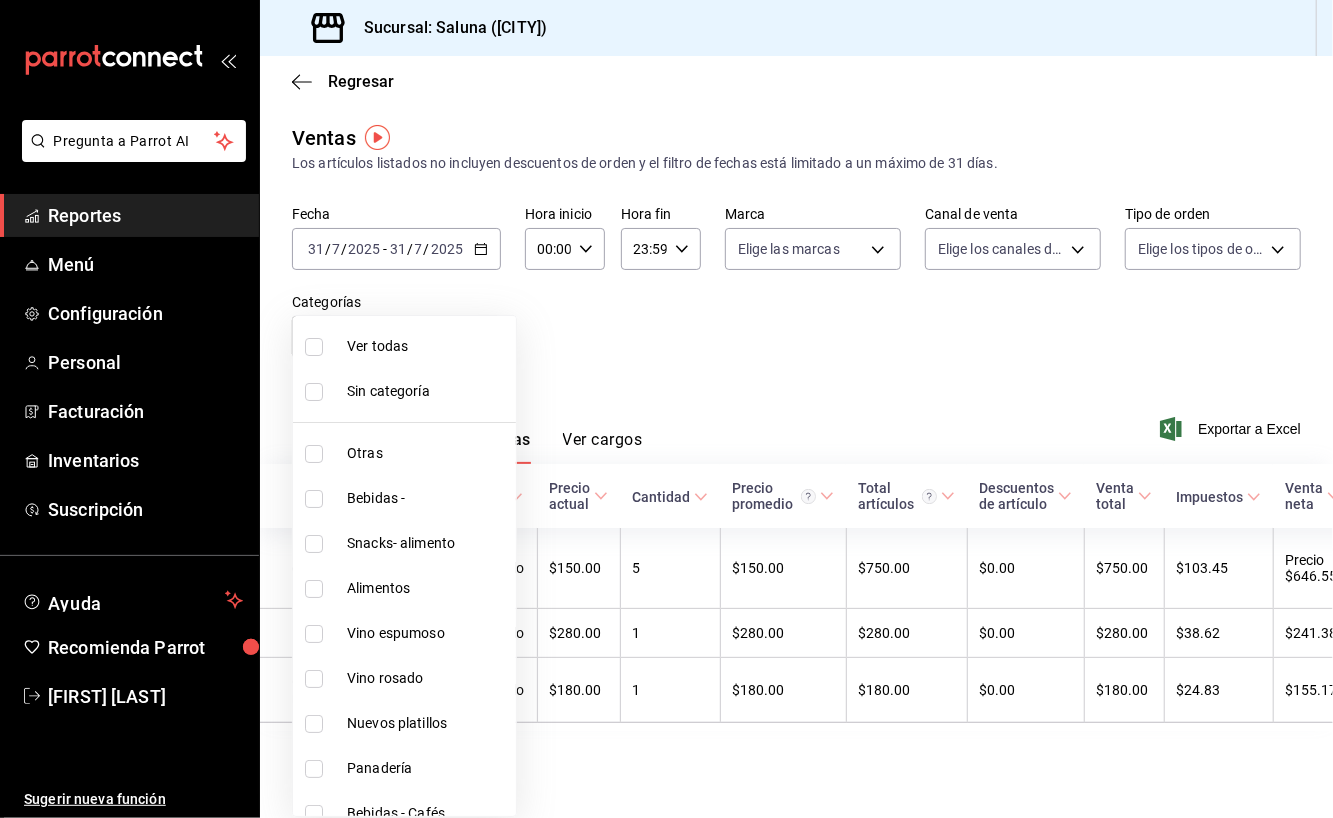 click on "Pregunta a Parrot AI Reportes   Menú   Configuración   Personal   Facturación   Inventarios   Suscripción   Ayuda Recomienda Parrot   [FIRST] [LAST]   Sugerir nueva función   Sucursal: Saluna ([CITY]) Regresar Ventas Los artículos listados no incluyen descuentos de orden y el filtro de fechas está limitado a un máximo de 31 días. Fecha [DATE]   / [DATE] - [DATE]   / [DATE] Hora inicio 00:00 Hora inicio Hora fin 23:59 Hora fin Marca Elige las marcas Canal de venta Elige los canales de venta Tipo de orden Elige los tipos de orden Categorías Sándwiches, Ensaladas [UUID],[UUID] Ver resumen Ver ventas Ver cargos Exportar a Excel Nombre Tipo de artículo Tipo Precio actual Cantidad Precio promedio   Total artículos   Descuentos de artículo Venta total Impuestos Venta neta Ensalada de Frutos Rojos - Artículo $150.00 5 $150.00 $750.00 $0.00 $750.00 $103.45 Precio $646.55 Burrata - Artículo $280.00 1 $280.00 $280.00 $0.00 -" at bounding box center [666, 409] 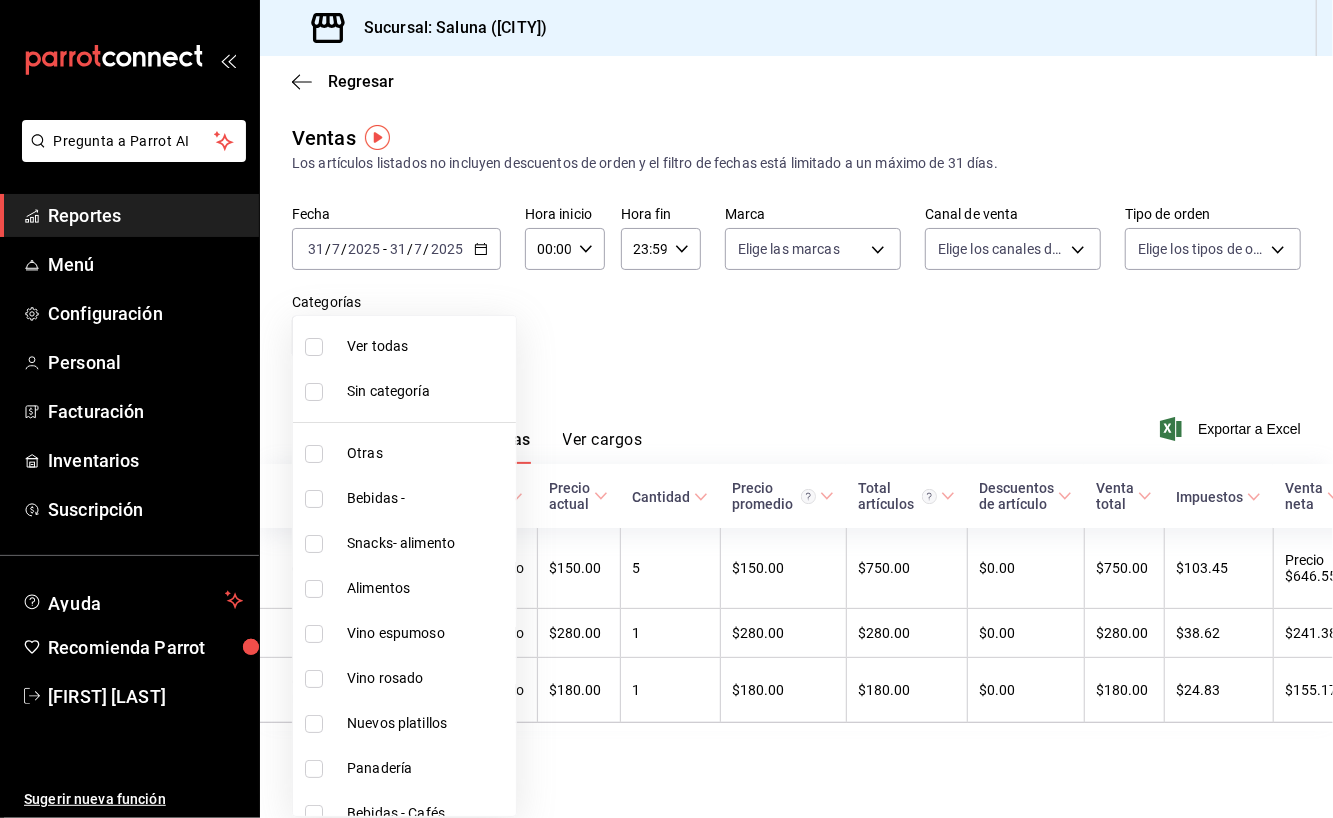 scroll, scrollTop: 133, scrollLeft: 0, axis: vertical 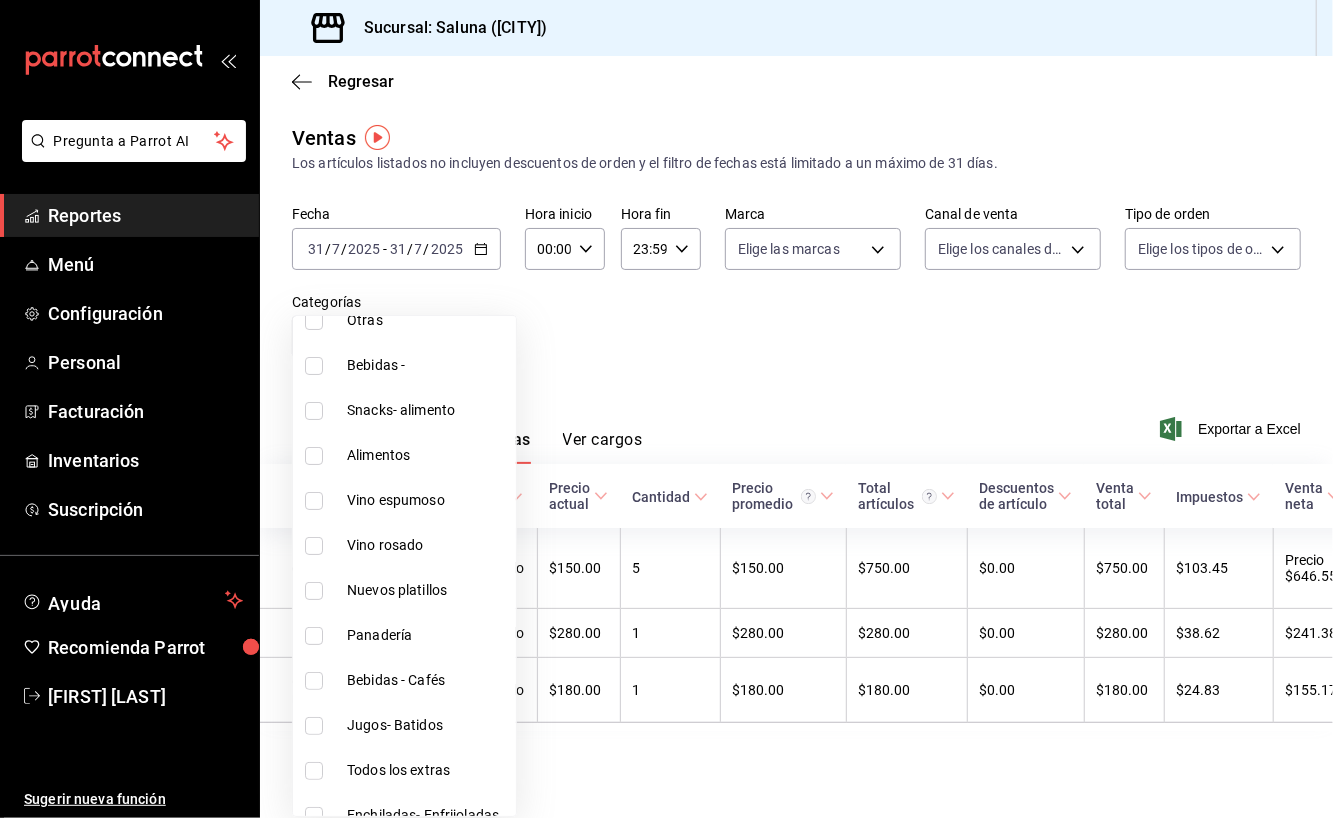 click on "Nuevos platillos" at bounding box center [427, 590] 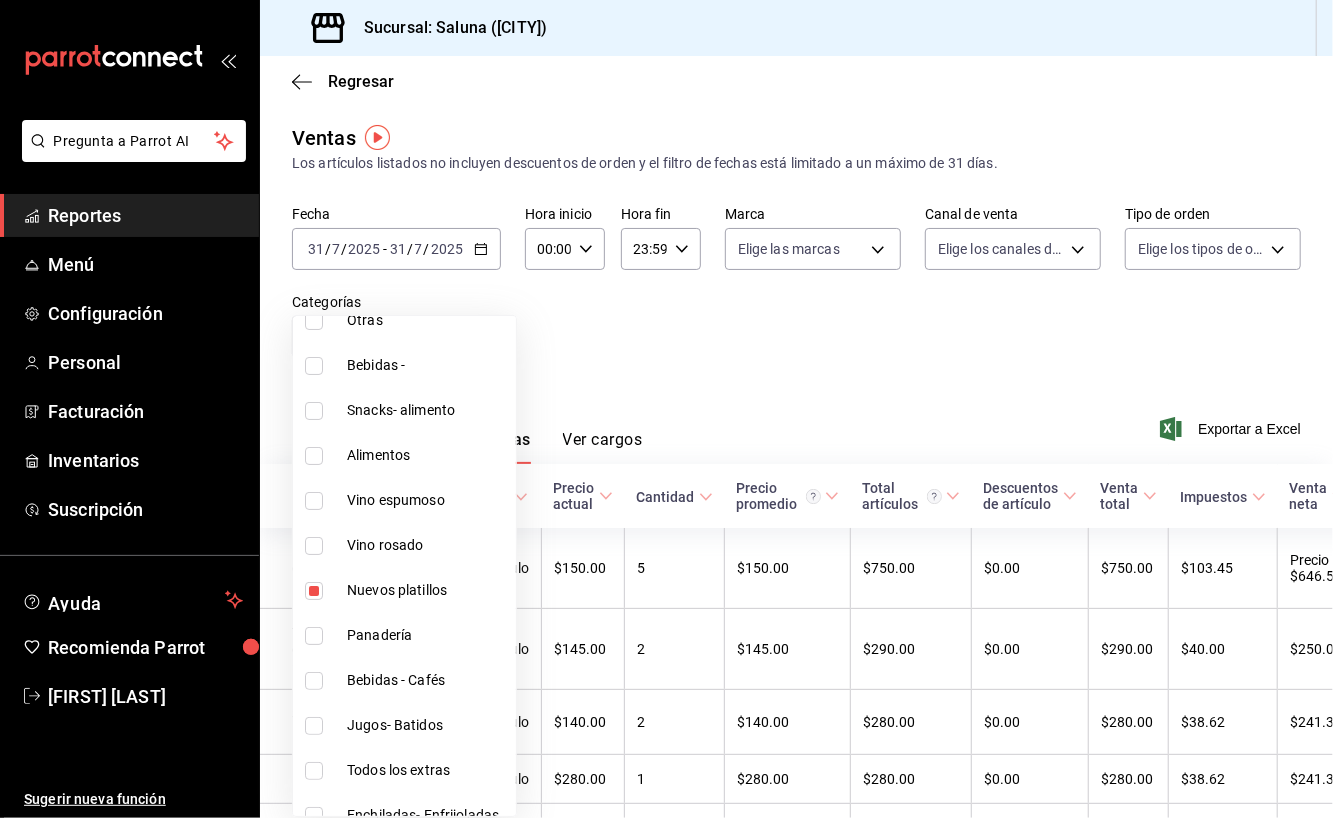 click at bounding box center (666, 409) 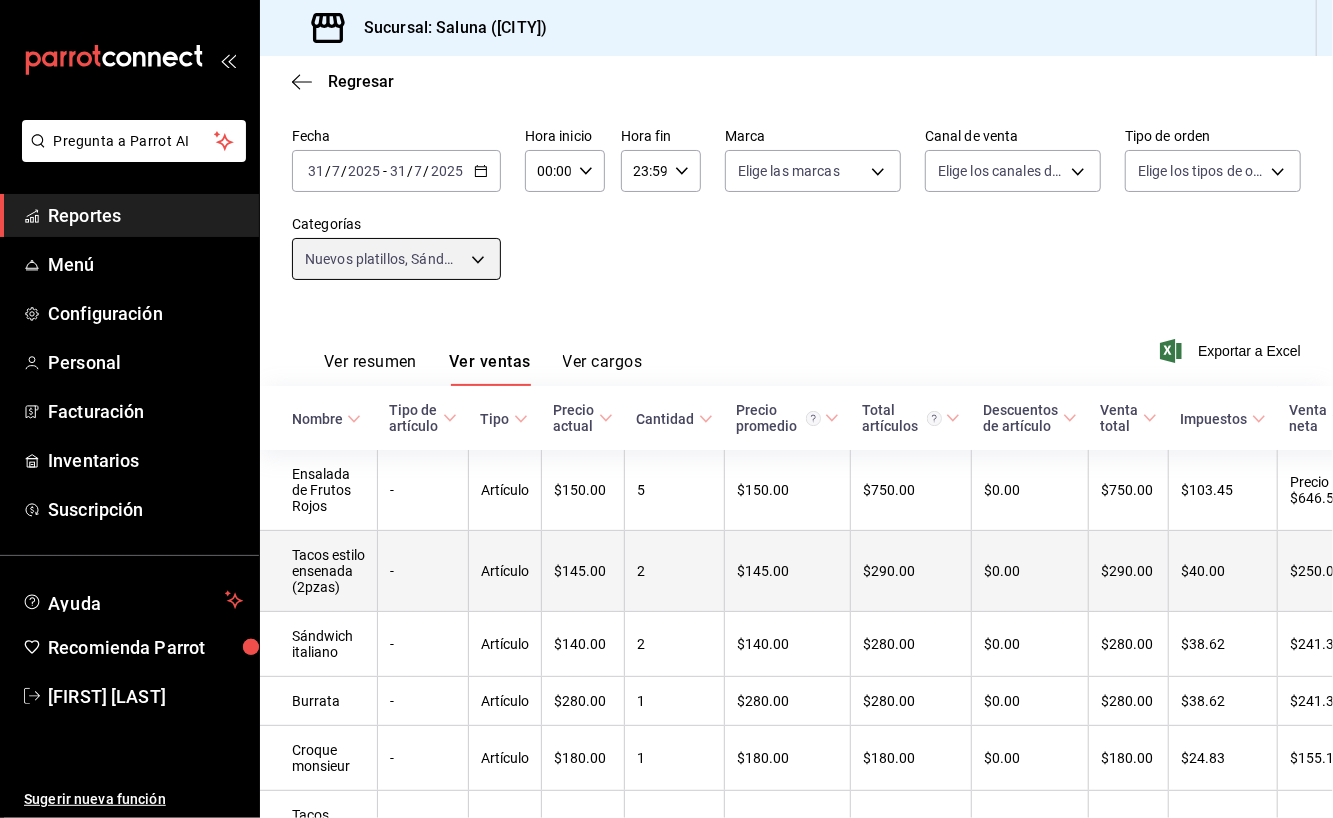 scroll, scrollTop: 0, scrollLeft: 0, axis: both 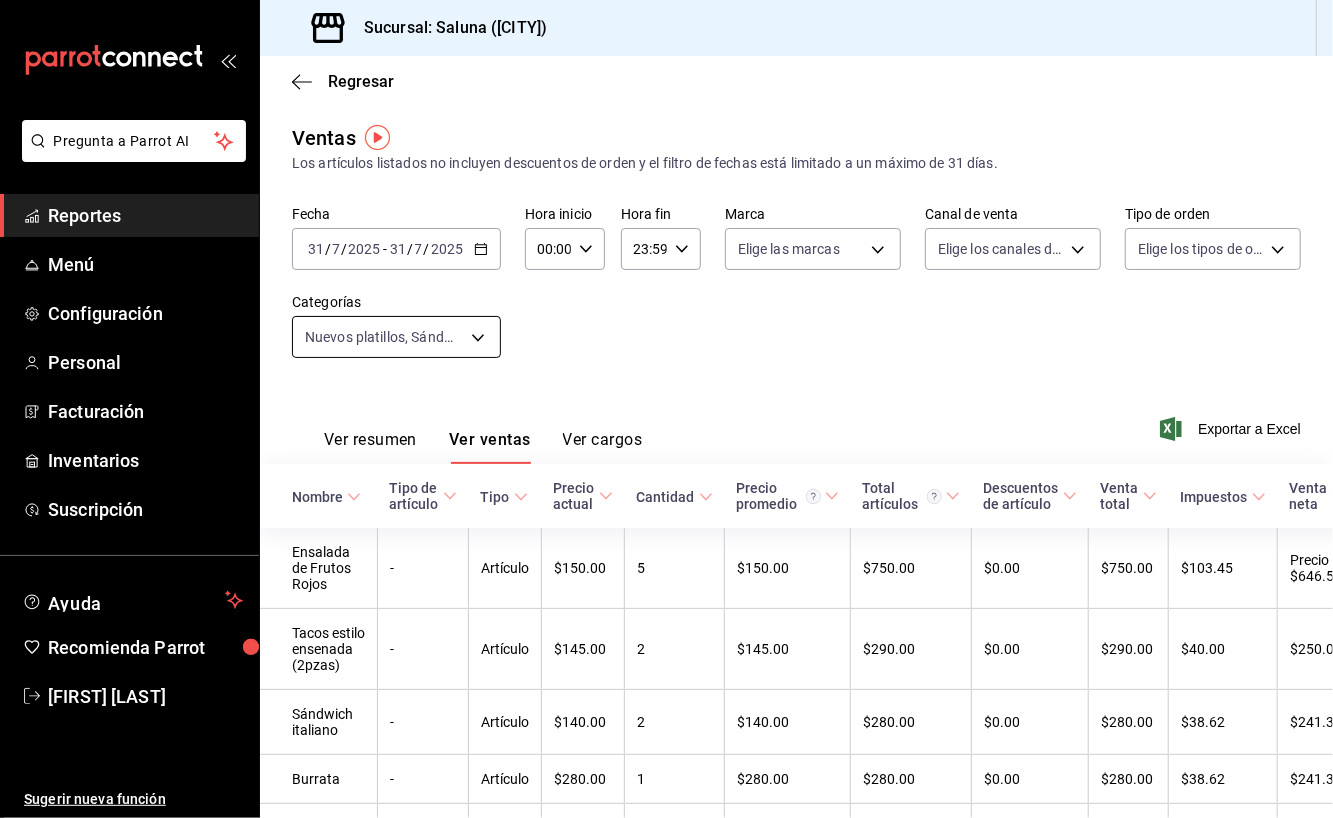 click on "Pregunta a Parrot AI Reportes   Menú   Configuración   Personal   Facturación   Inventarios   Suscripción   Ayuda Recomienda Parrot   [FIRST] [LAST]   Sugerir nueva función   Sucursal: Saluna ([CITY]) Regresar Ventas Los artículos listados no incluyen descuentos de orden y el filtro de fechas está limitado a un máximo de 31 días. Fecha [DATE]   / [DATE] - [DATE]   / [DATE] Hora inicio 00:00 Hora inicio Hora fin 23:59 Hora fin Marca Elige las marcas Canal de venta Elige los canales de venta Tipo de orden Elige los tipos de orden Categorías Nuevos platillos, Sándwiches, Ensaladas [UUID],[UUID],[UUID] Ver resumen Ver ventas Ver cargos Exportar a Excel Nombre Tipo de artículo Tipo Precio actual Cantidad Precio promedio   Total artículos   Descuentos de artículo Venta total Impuestos Venta neta Ensalada de Frutos Rojos - Artículo $150.00 5 $150.00 $750.00 $0.00 $750.00 $103.45 - Artículo 2" at bounding box center [666, 409] 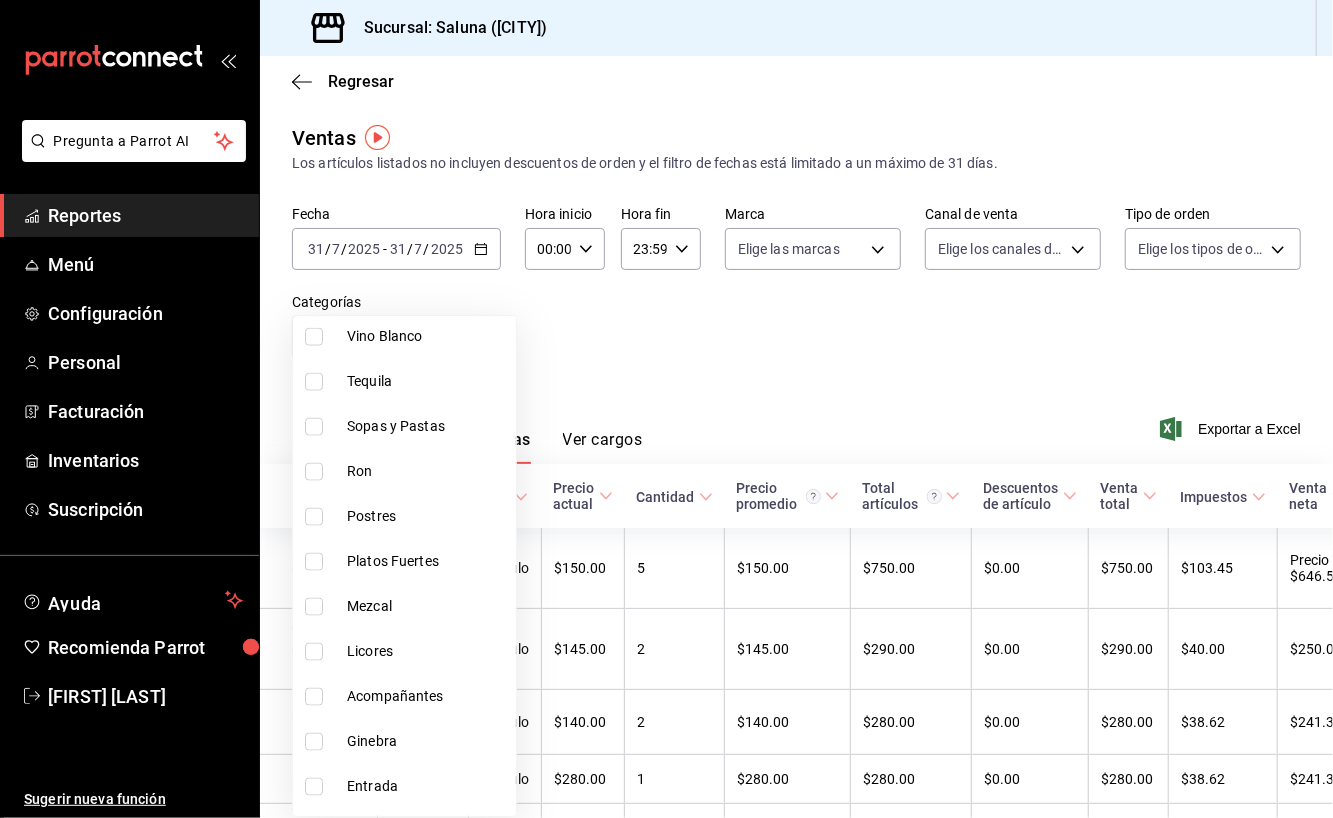 scroll, scrollTop: 1466, scrollLeft: 0, axis: vertical 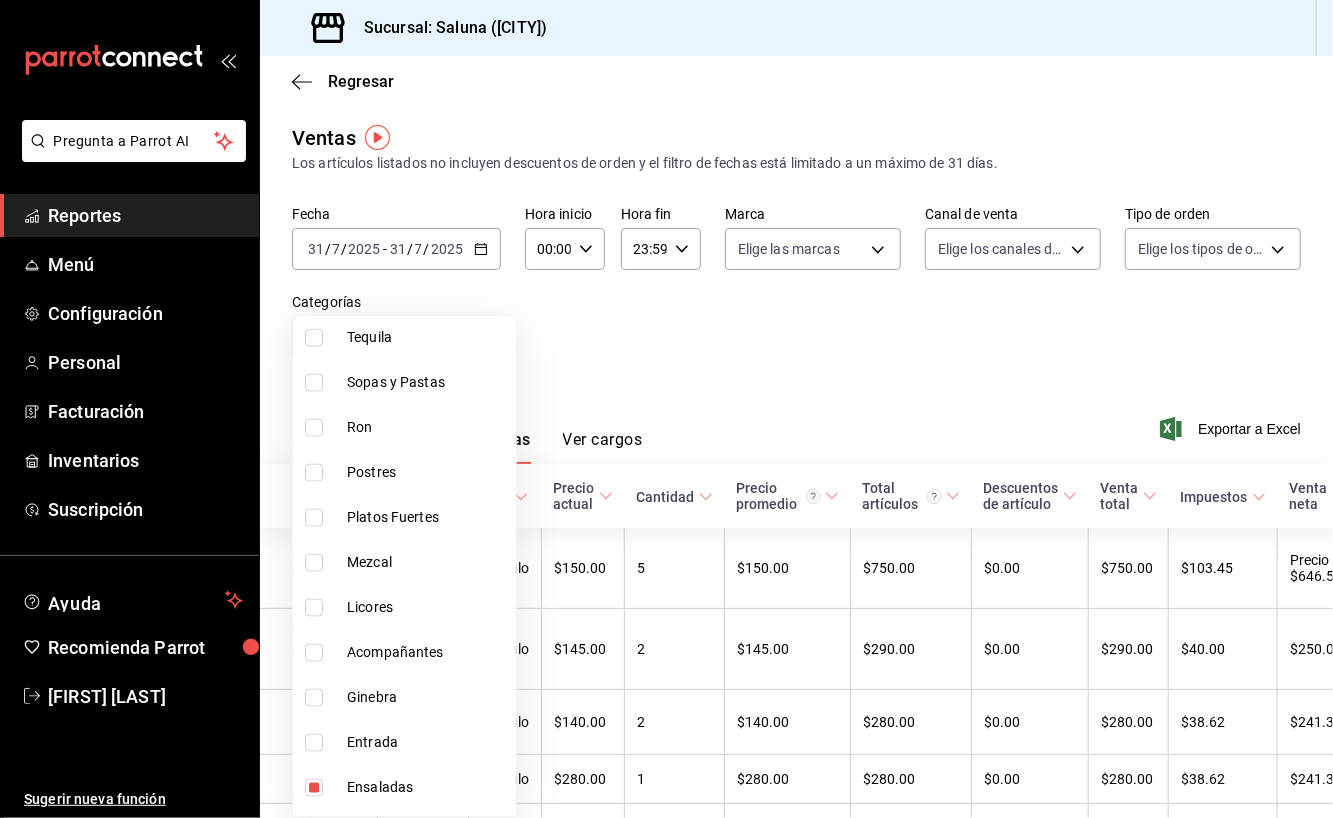 click on "Postres" at bounding box center (427, 472) 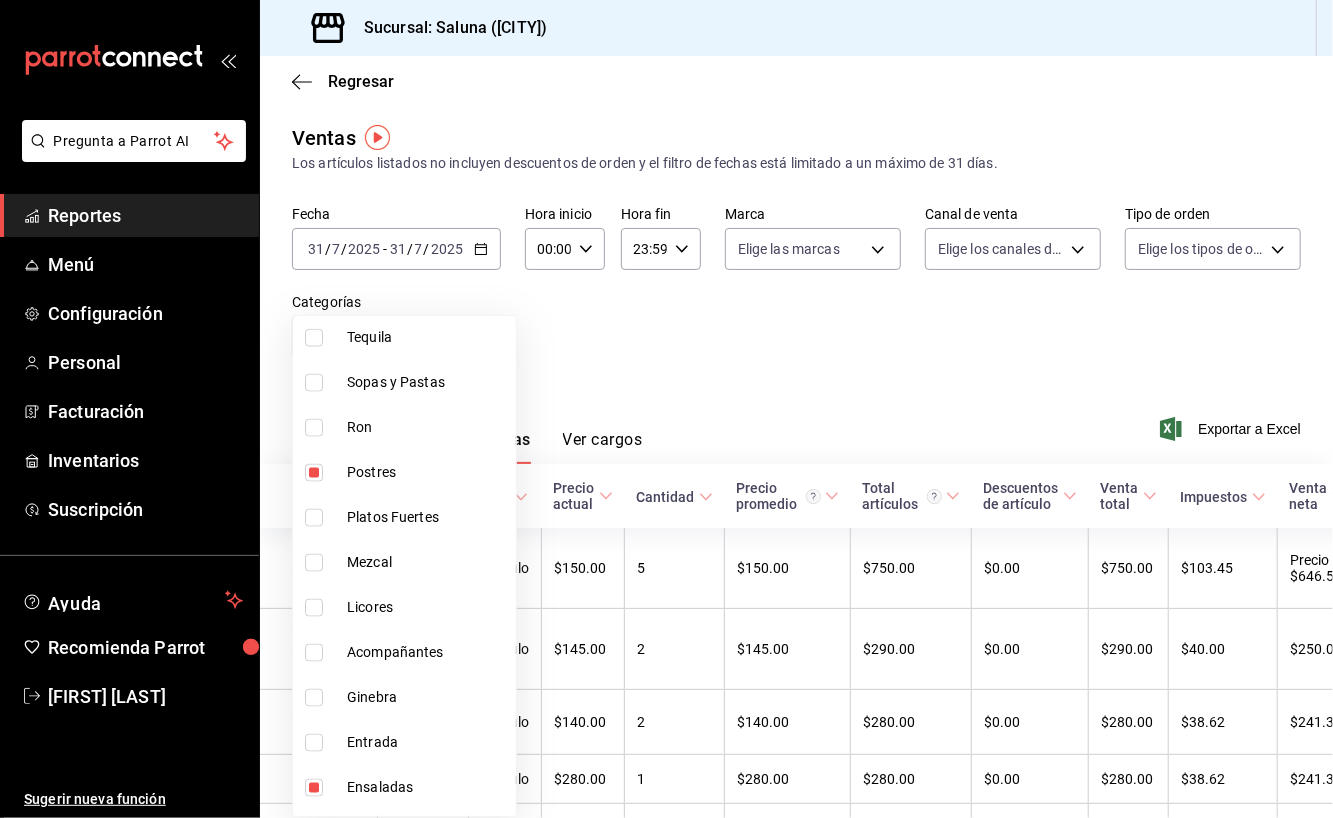click at bounding box center [666, 409] 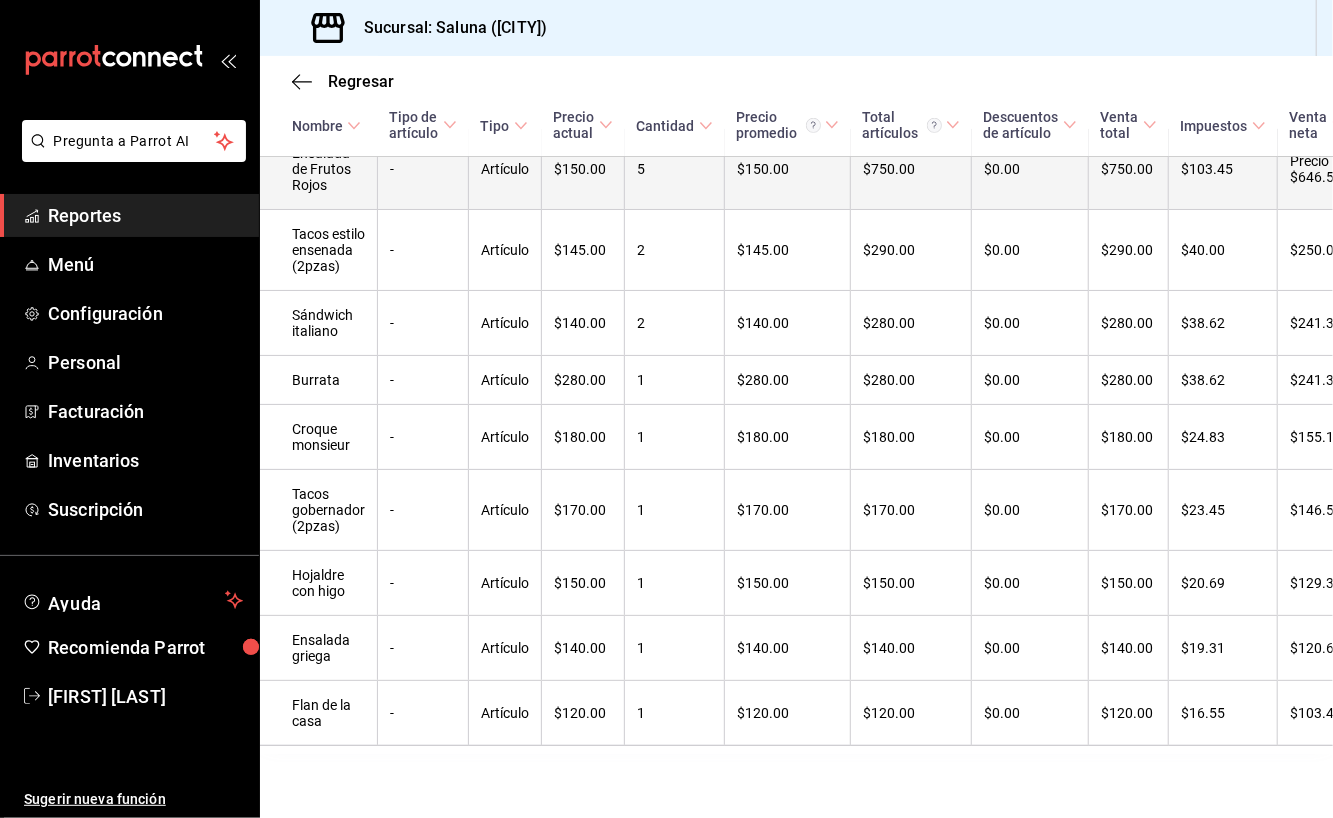 scroll, scrollTop: 505, scrollLeft: 0, axis: vertical 